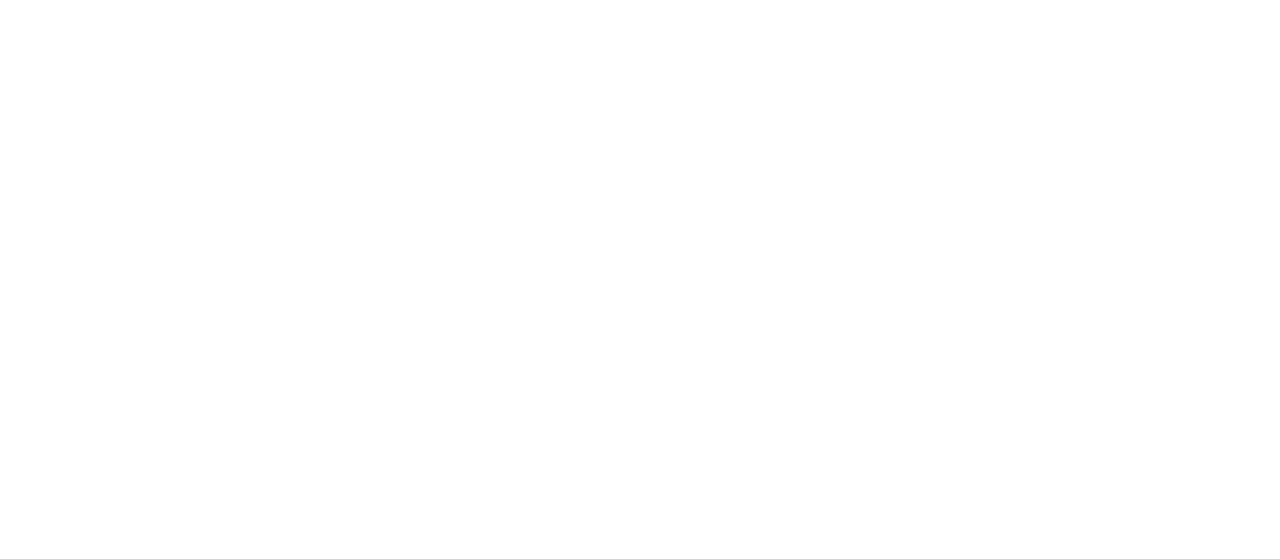scroll, scrollTop: 0, scrollLeft: 0, axis: both 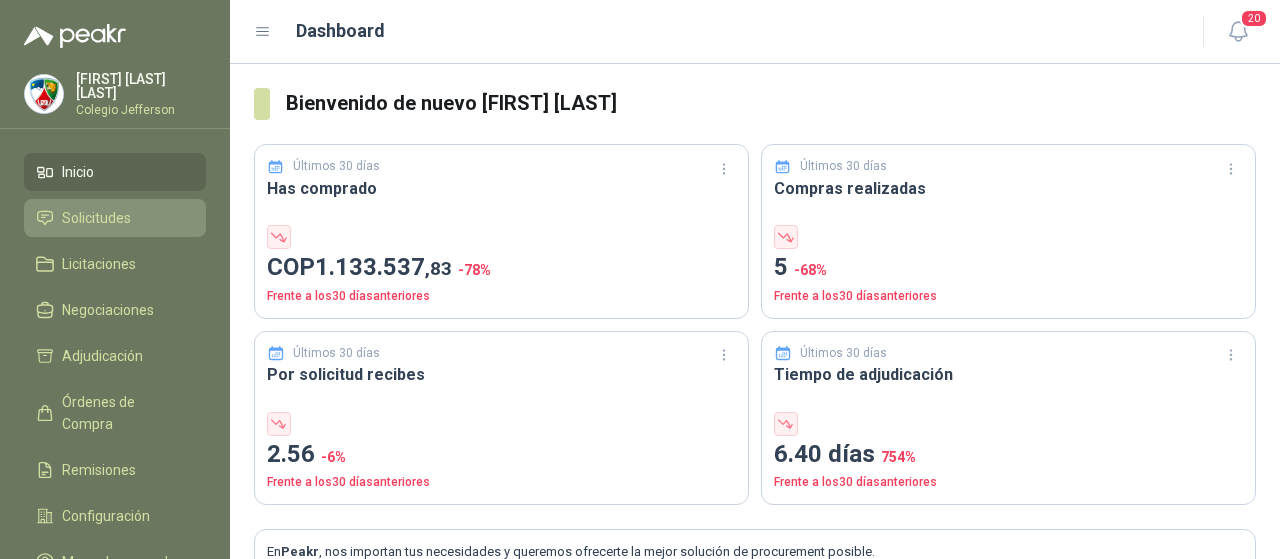 click on "Solicitudes" at bounding box center (96, 218) 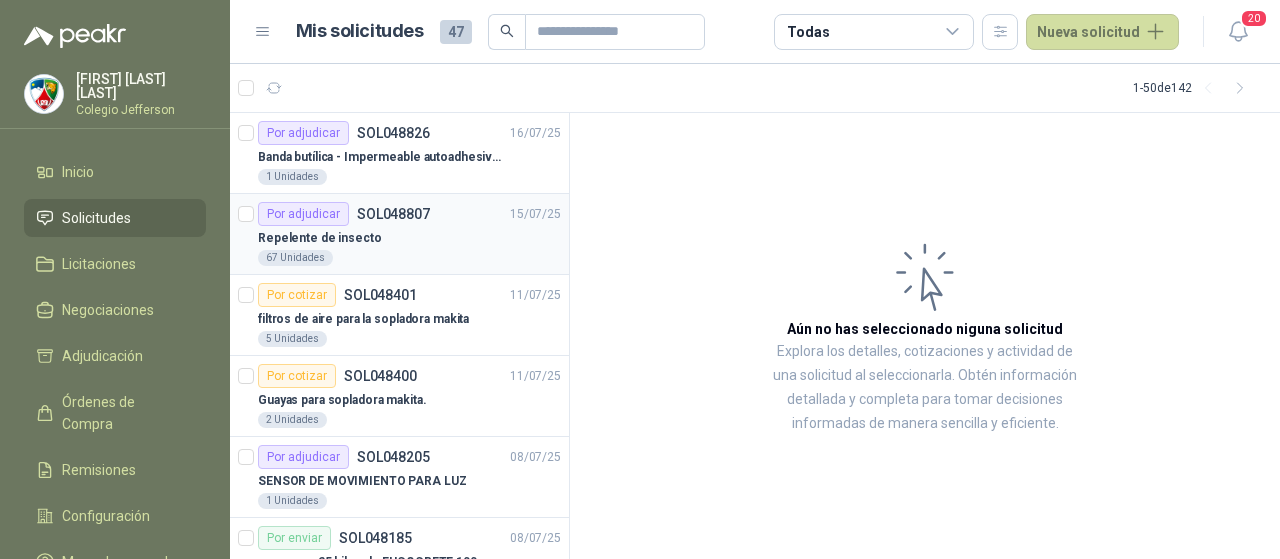 click on "Repelente de insecto" at bounding box center [409, 238] 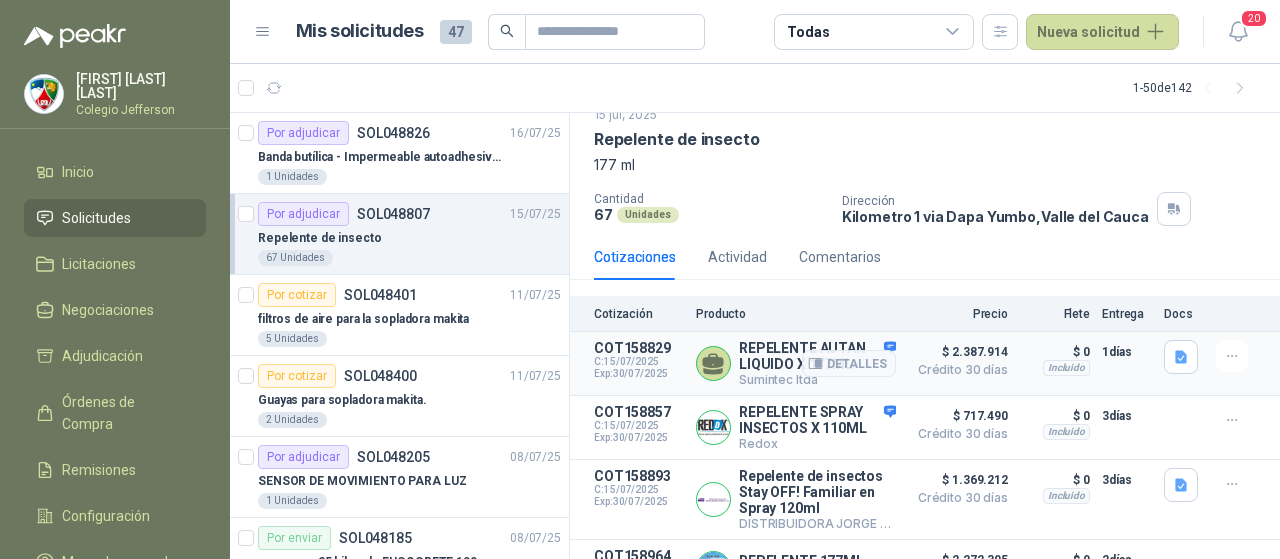 scroll, scrollTop: 200, scrollLeft: 0, axis: vertical 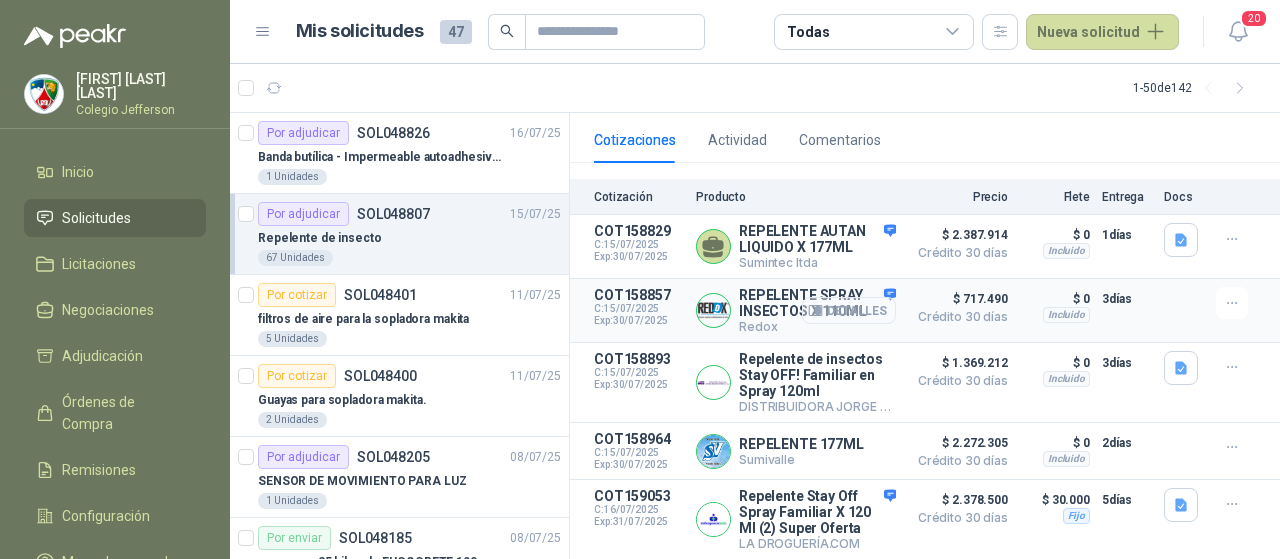 click on "Detalles" at bounding box center [849, 310] 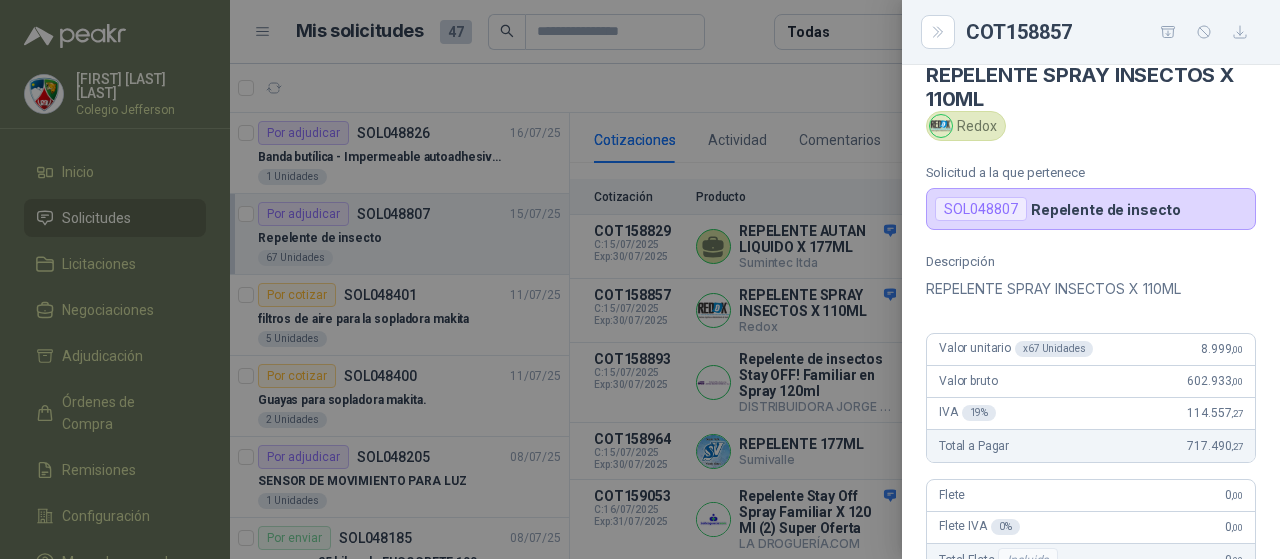 scroll, scrollTop: 0, scrollLeft: 0, axis: both 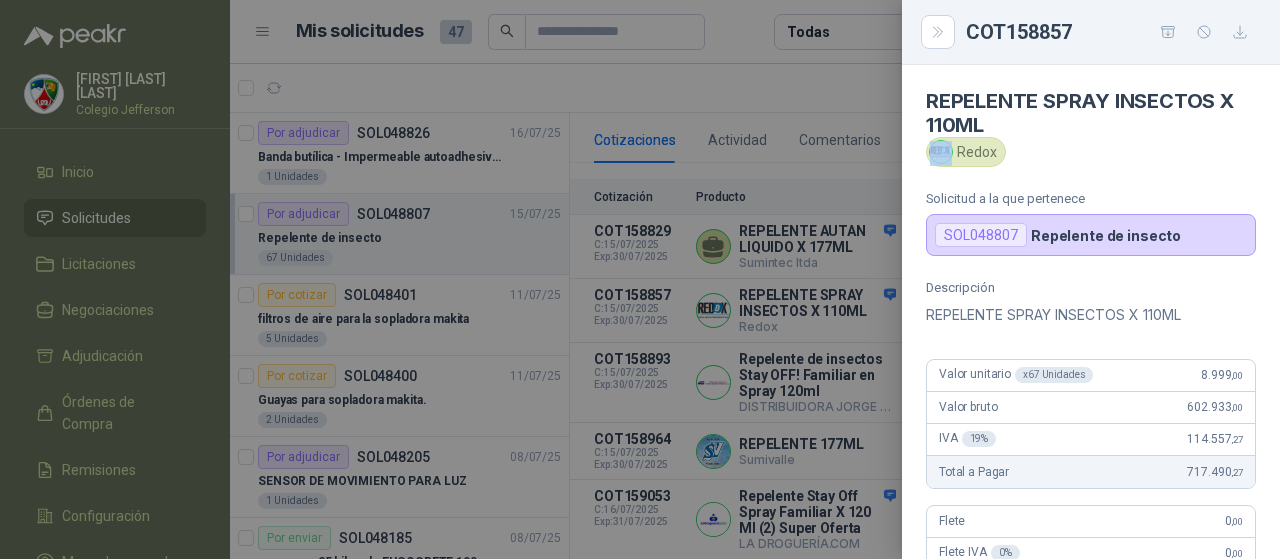 drag, startPoint x: 958, startPoint y: 149, endPoint x: 995, endPoint y: 145, distance: 37.215588 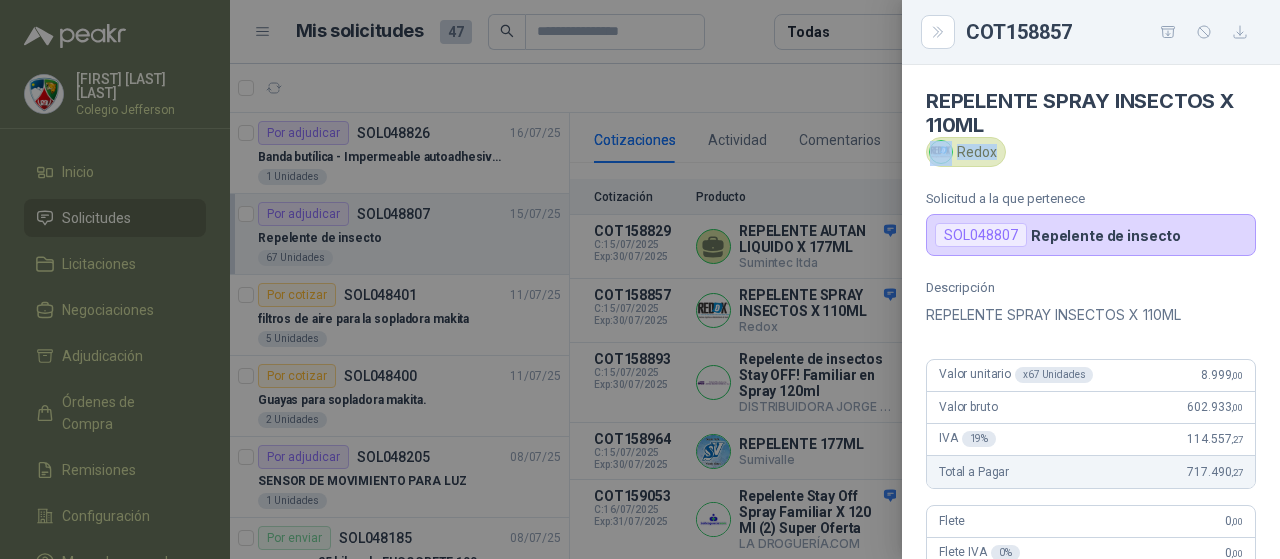 drag, startPoint x: 994, startPoint y: 153, endPoint x: 953, endPoint y: 150, distance: 41.109608 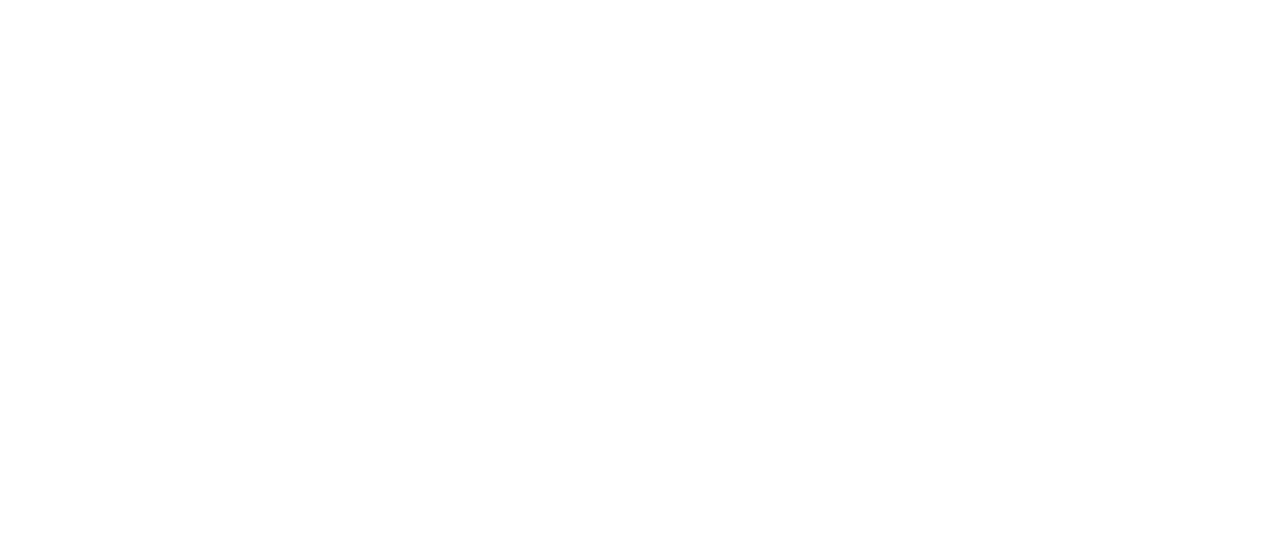 scroll, scrollTop: 0, scrollLeft: 0, axis: both 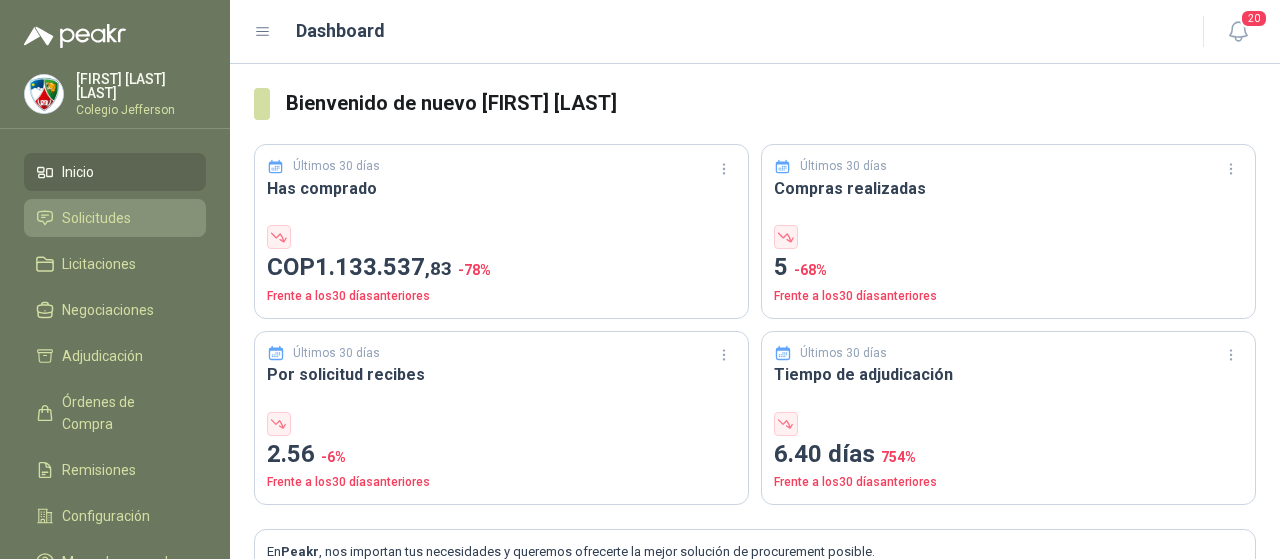 click on "Solicitudes" at bounding box center [115, 218] 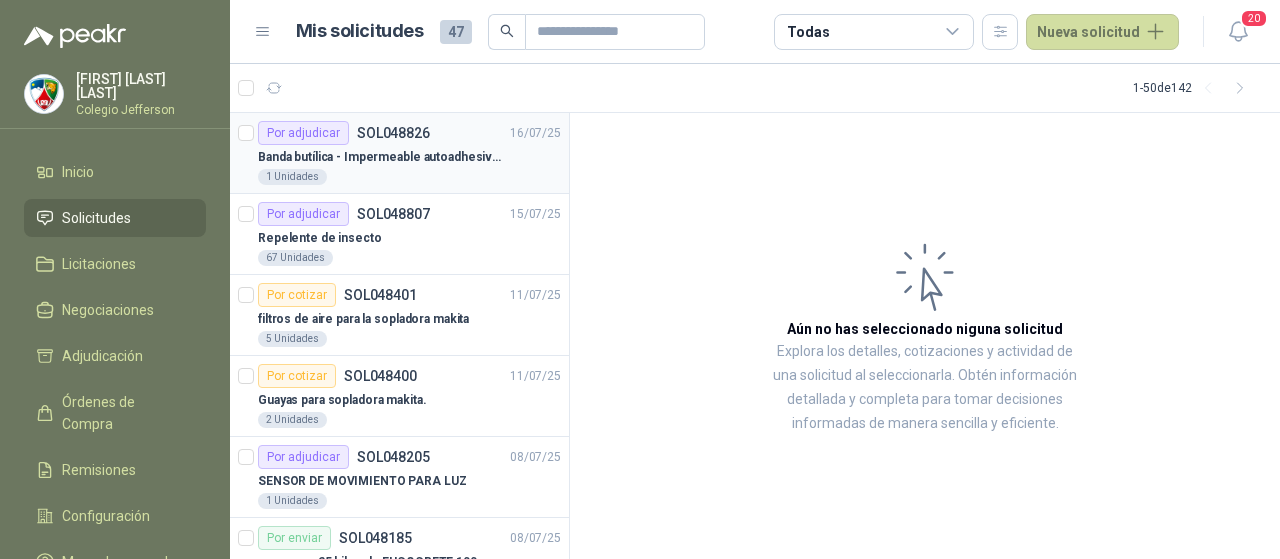 click on "Banda butílica - Impermeable autoadhesiva de alta resistencia - Sella y repara - 30 CM X 10 M" at bounding box center [409, 157] 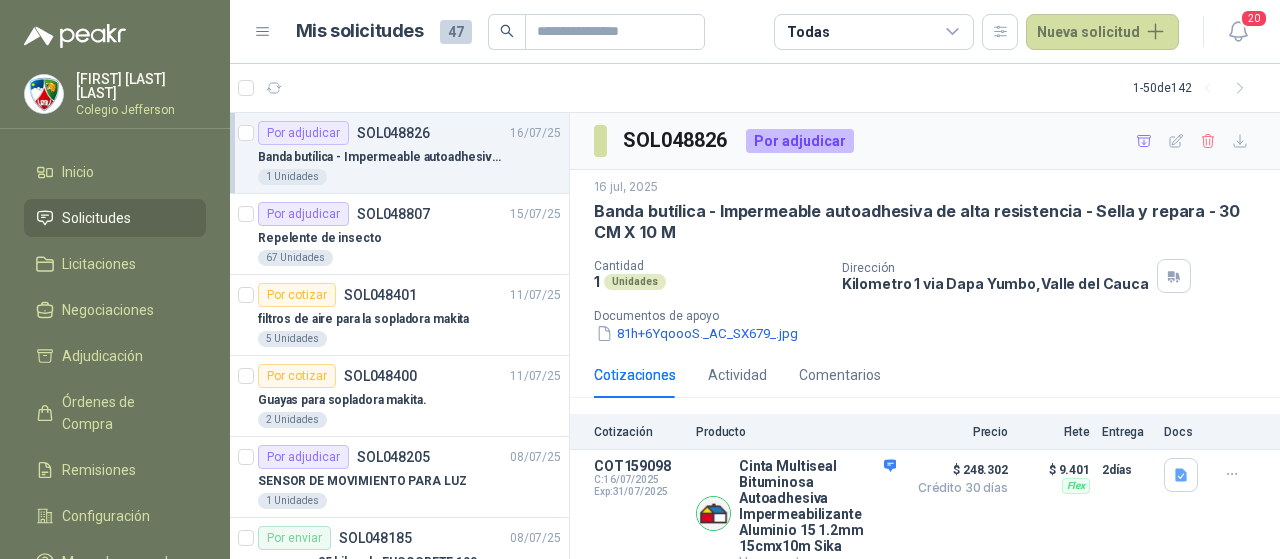 scroll, scrollTop: 20, scrollLeft: 0, axis: vertical 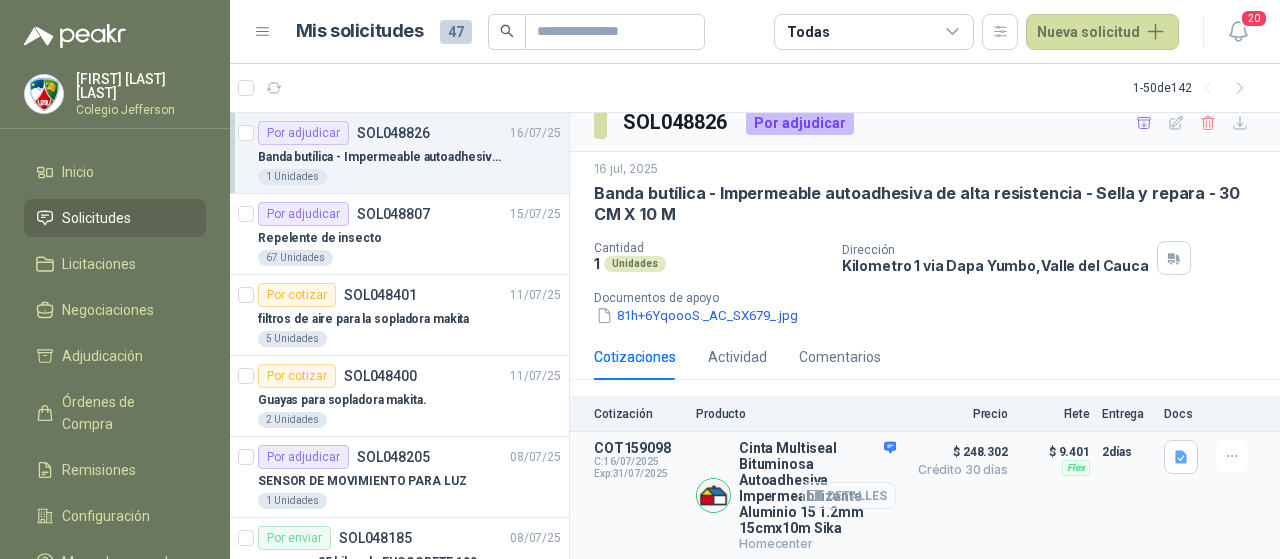 click on "Detalles" at bounding box center (849, 495) 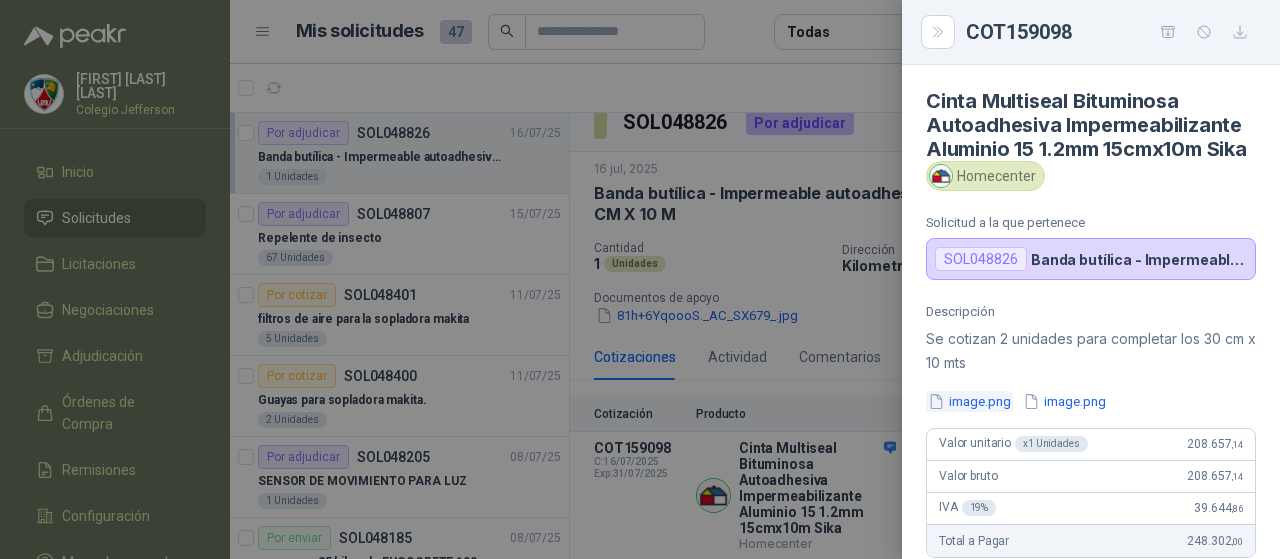 click on "image.png" at bounding box center (969, 401) 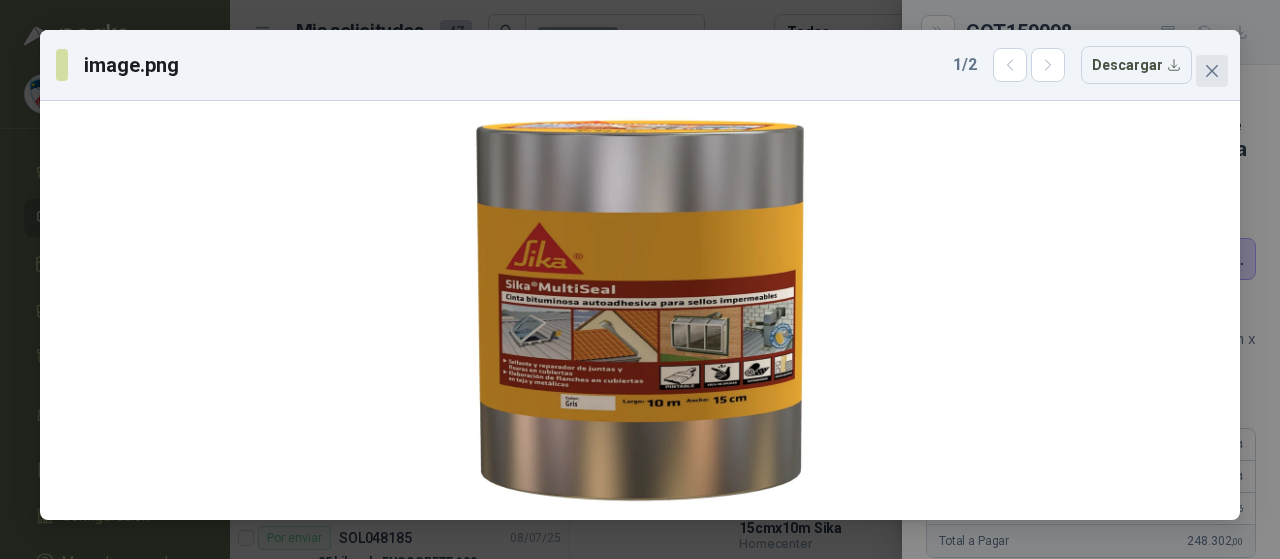 click 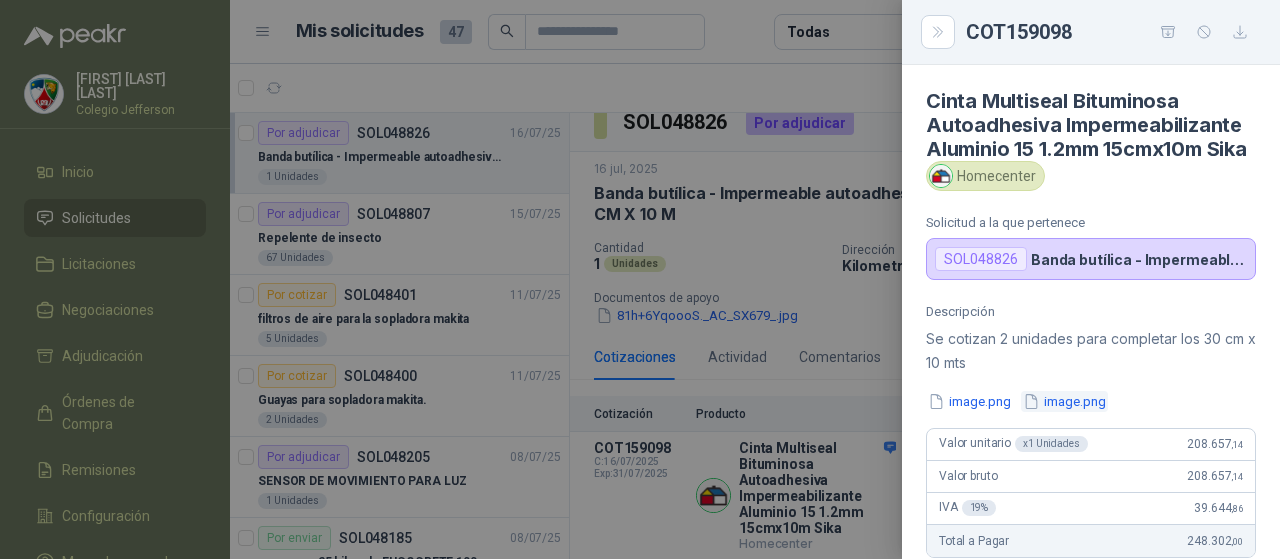 click on "image.png" at bounding box center [1064, 401] 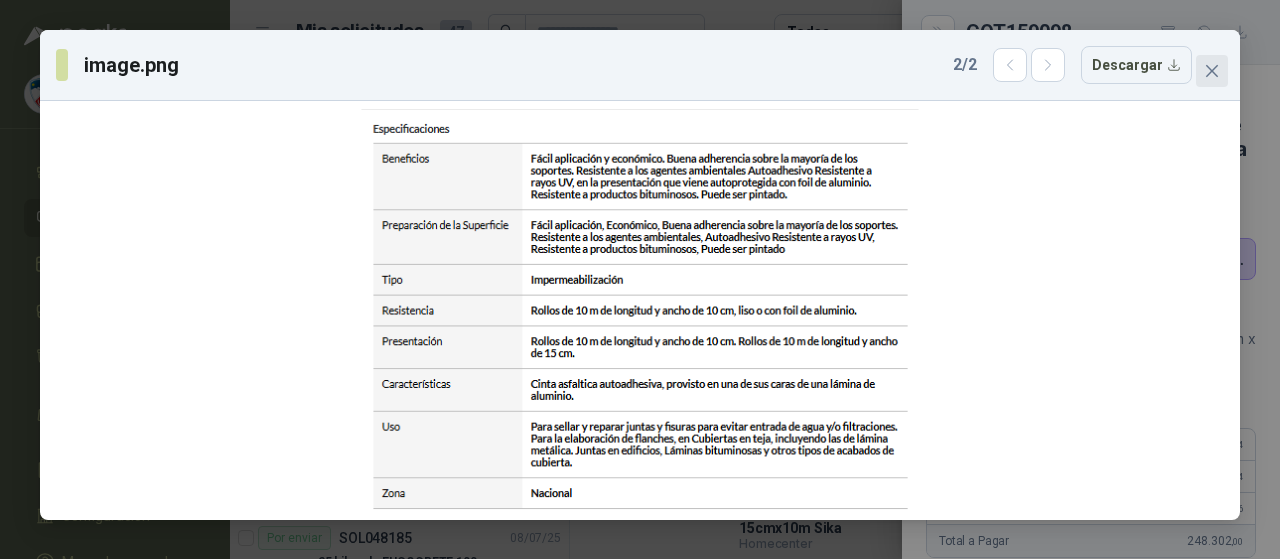 click at bounding box center (1212, 71) 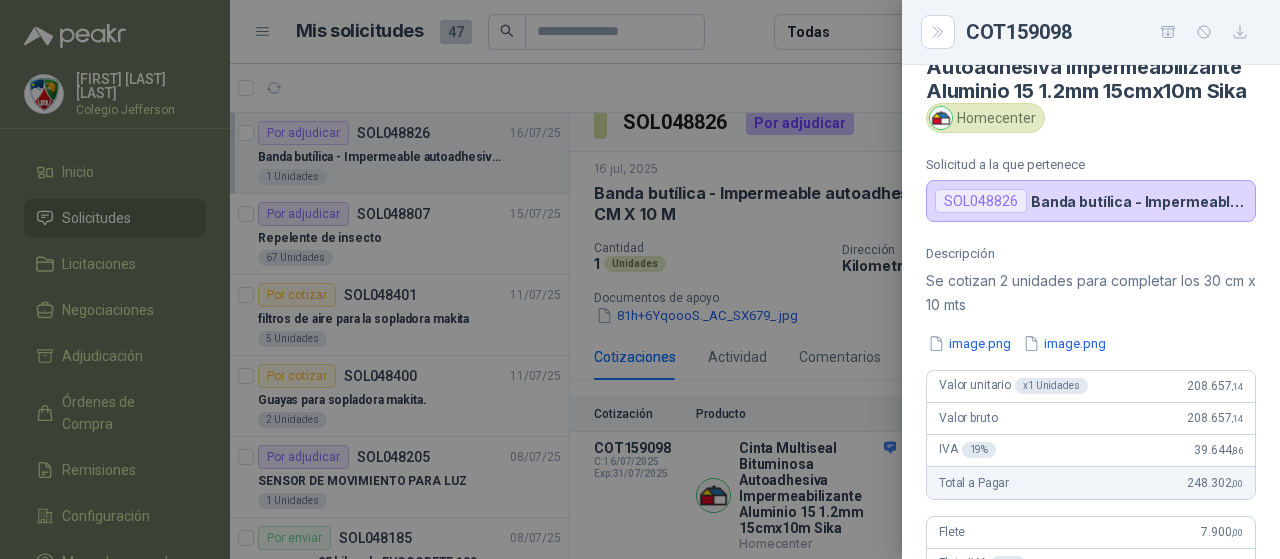scroll, scrollTop: 100, scrollLeft: 0, axis: vertical 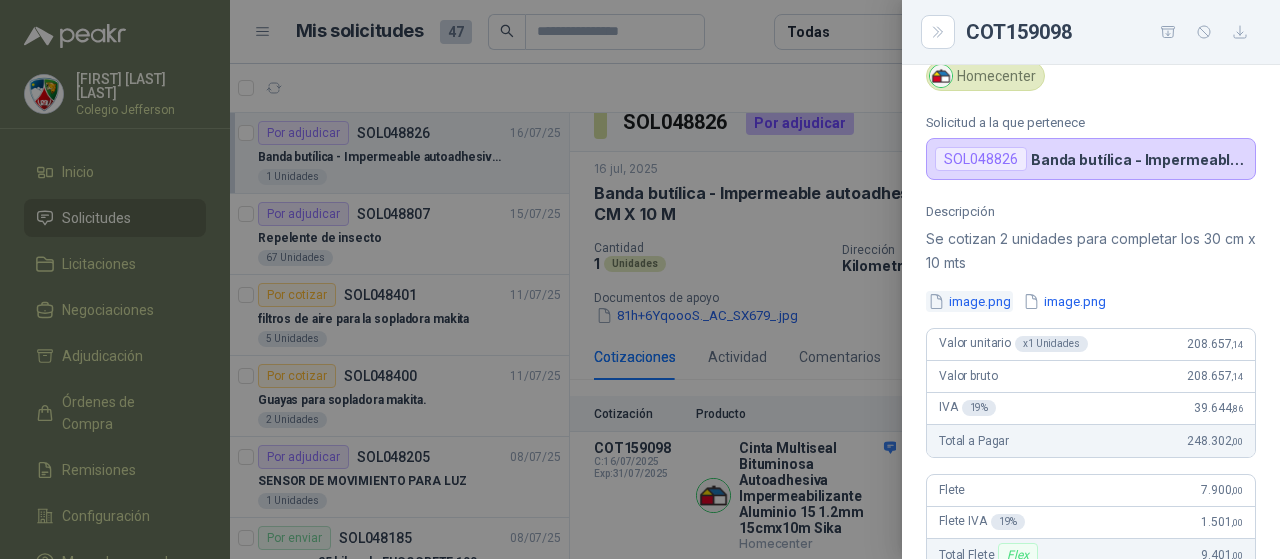 click on "image.png" at bounding box center (969, 301) 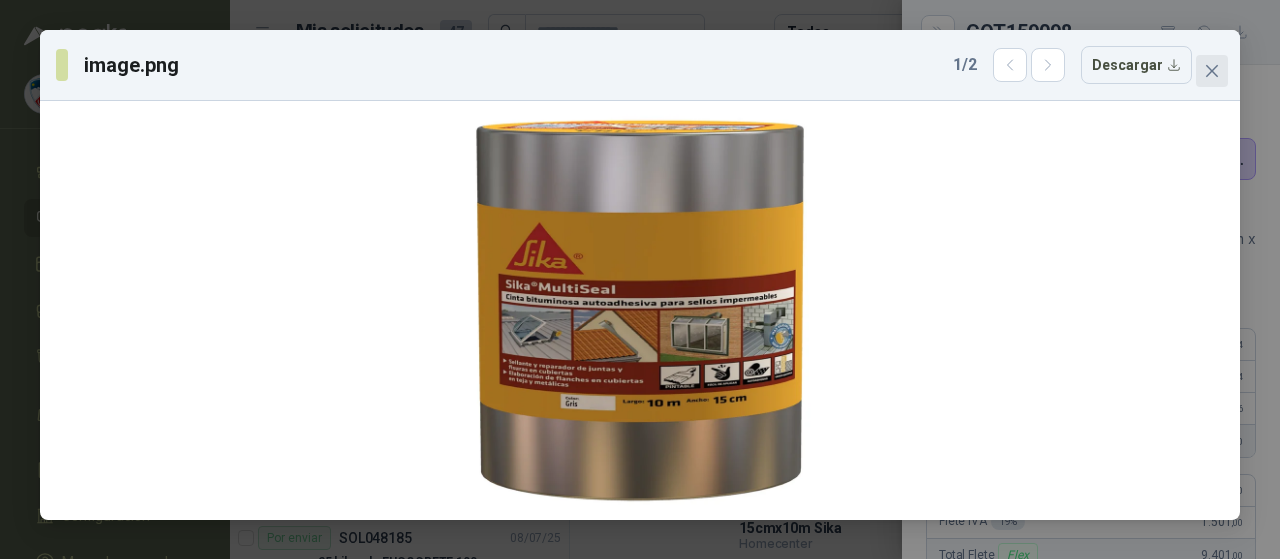 click 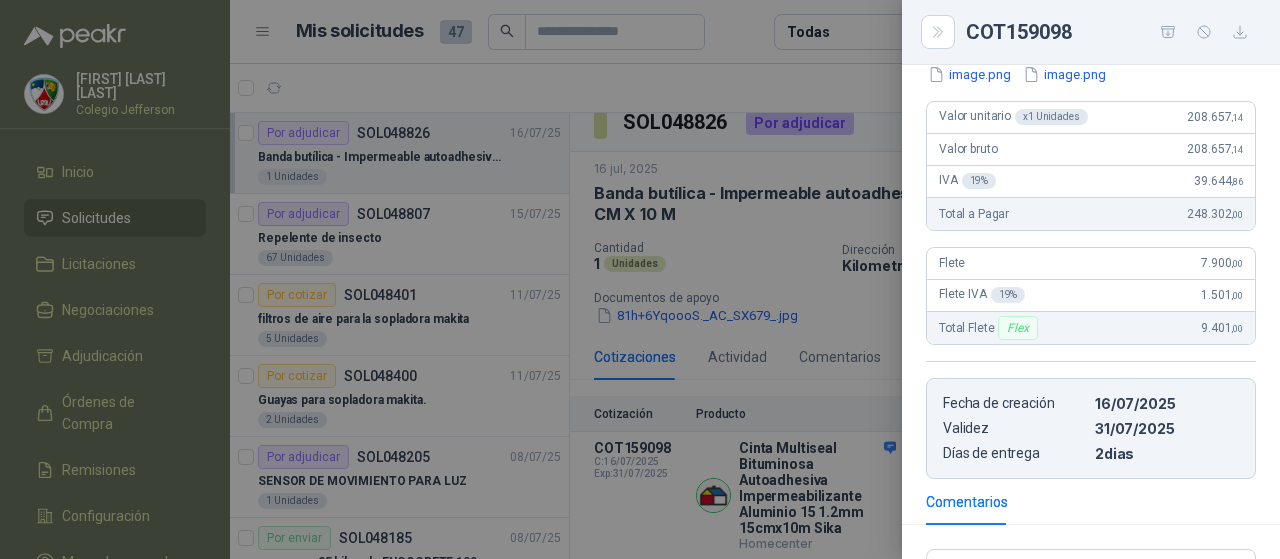 scroll, scrollTop: 0, scrollLeft: 0, axis: both 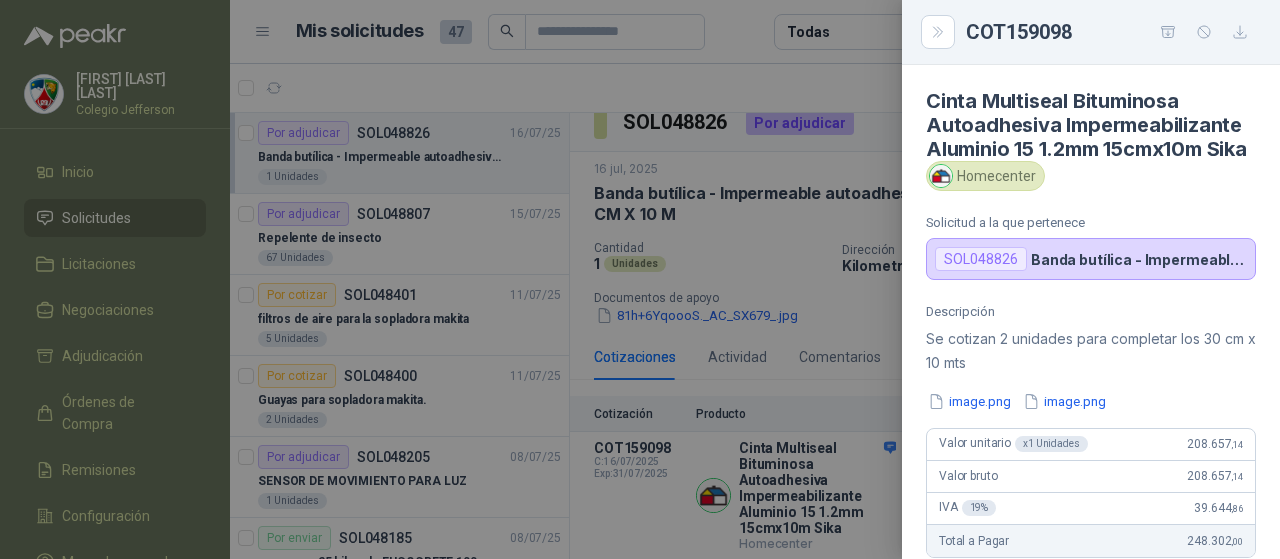 click at bounding box center [640, 279] 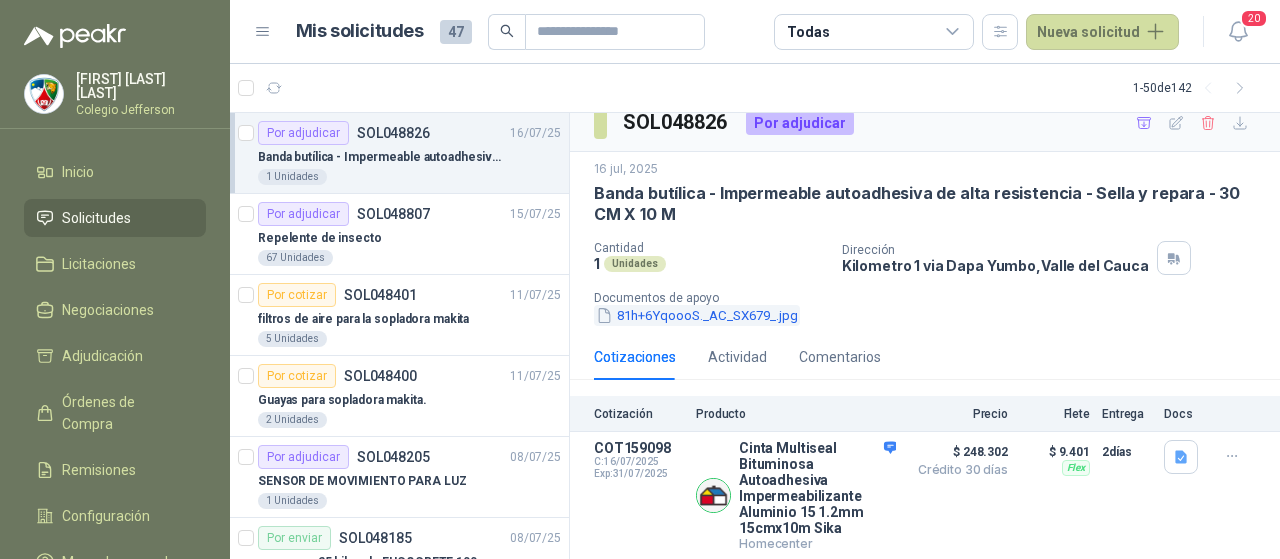 click on "81h+6YqoooS._AC_SX679_.jpg" at bounding box center (697, 315) 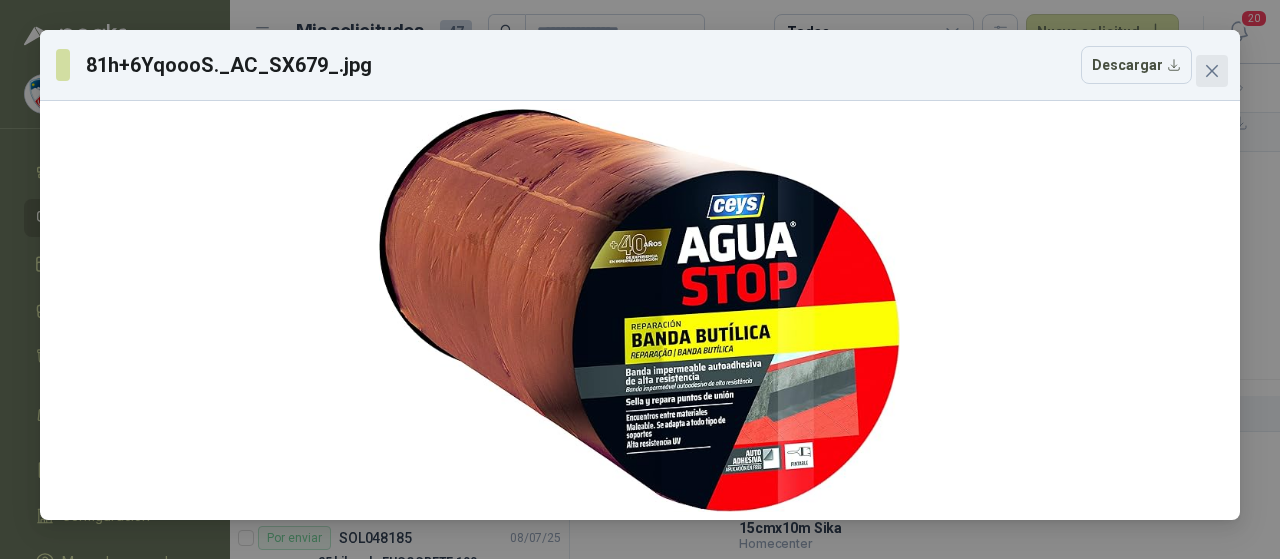 click at bounding box center (1212, 71) 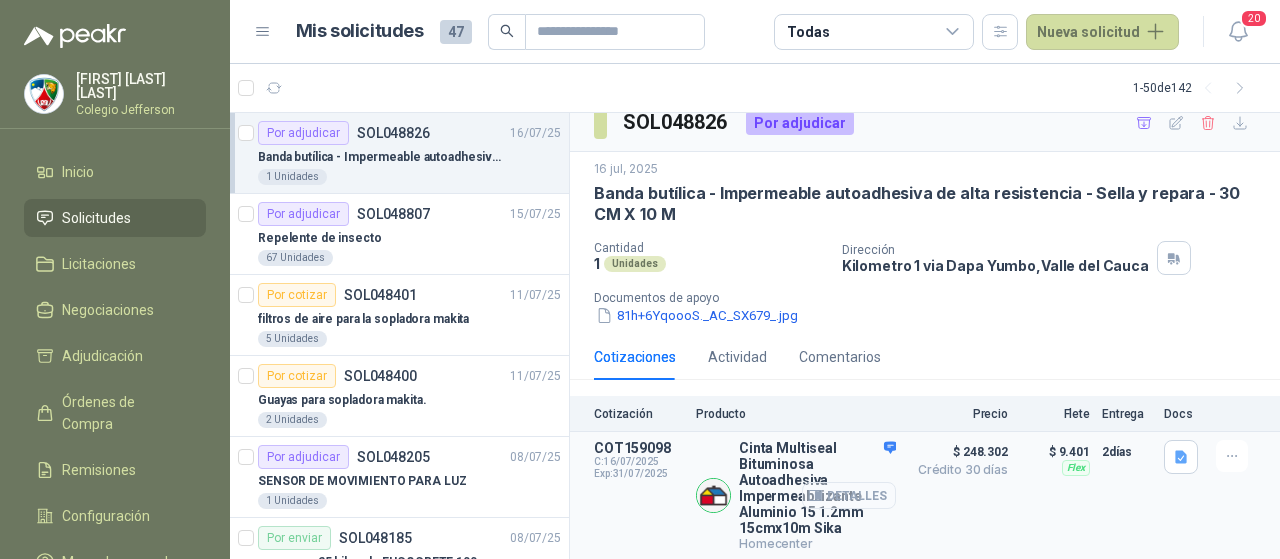 click on "Detalles" at bounding box center [849, 495] 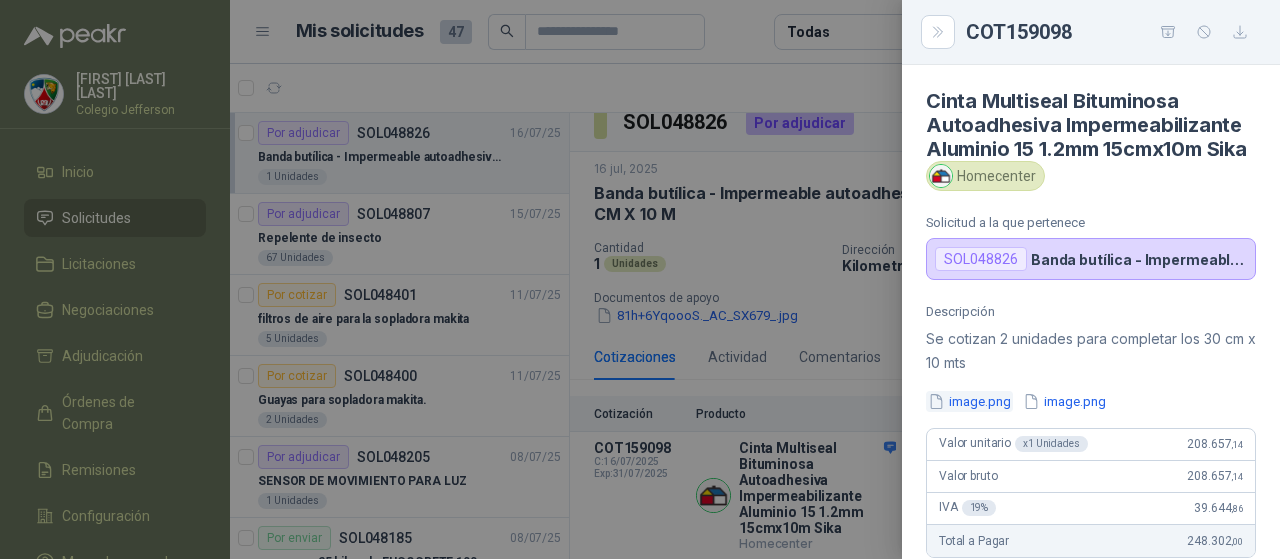 click on "image.png" at bounding box center (969, 401) 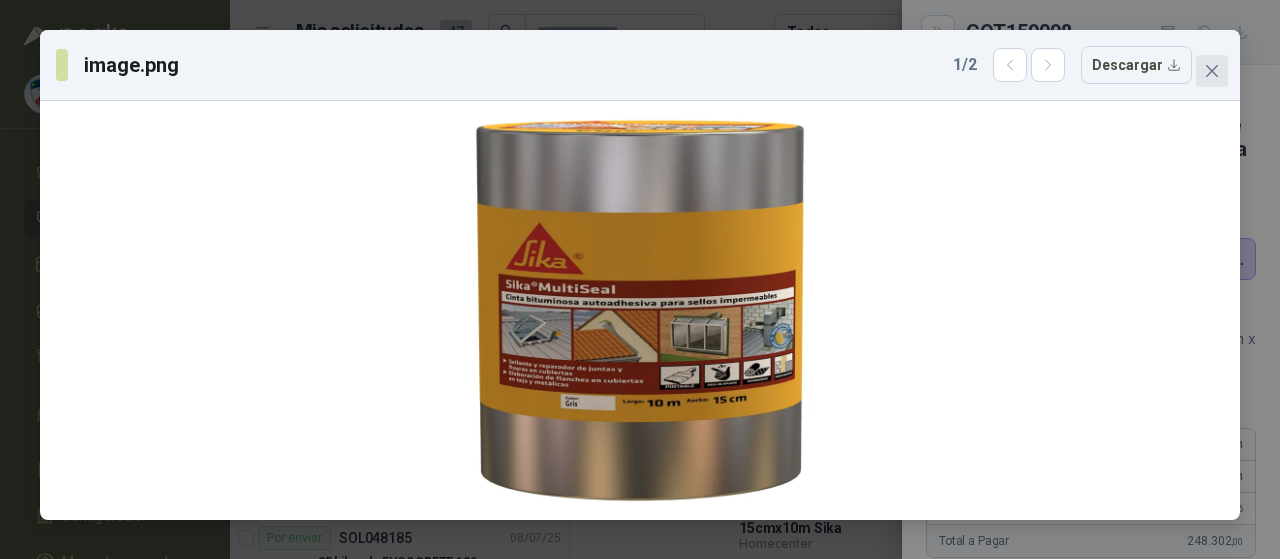 click 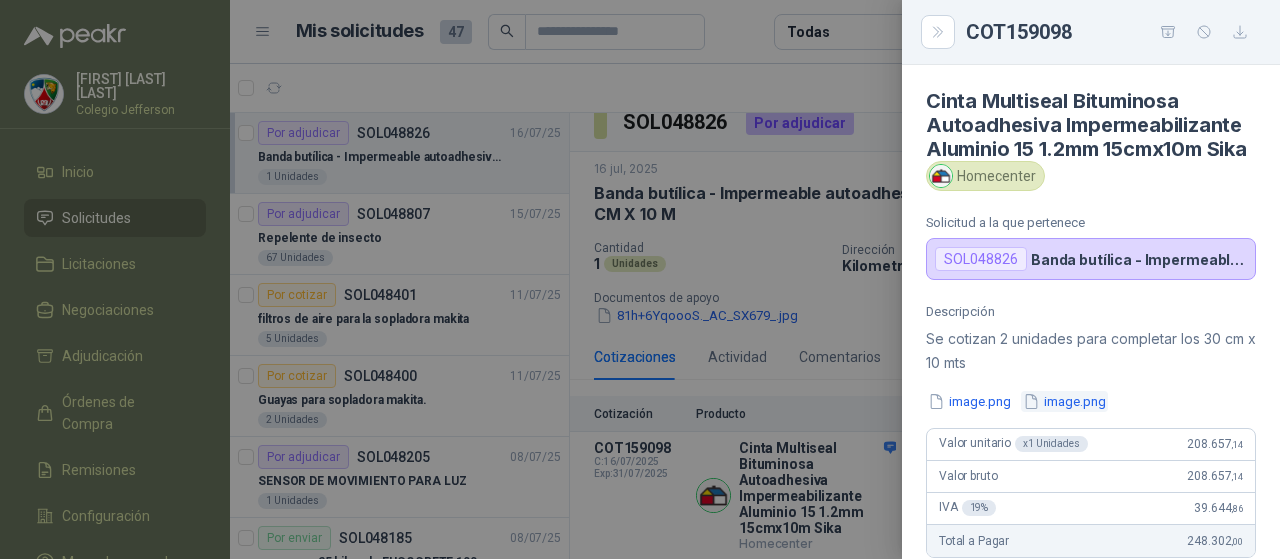 click on "image.png" at bounding box center (1064, 401) 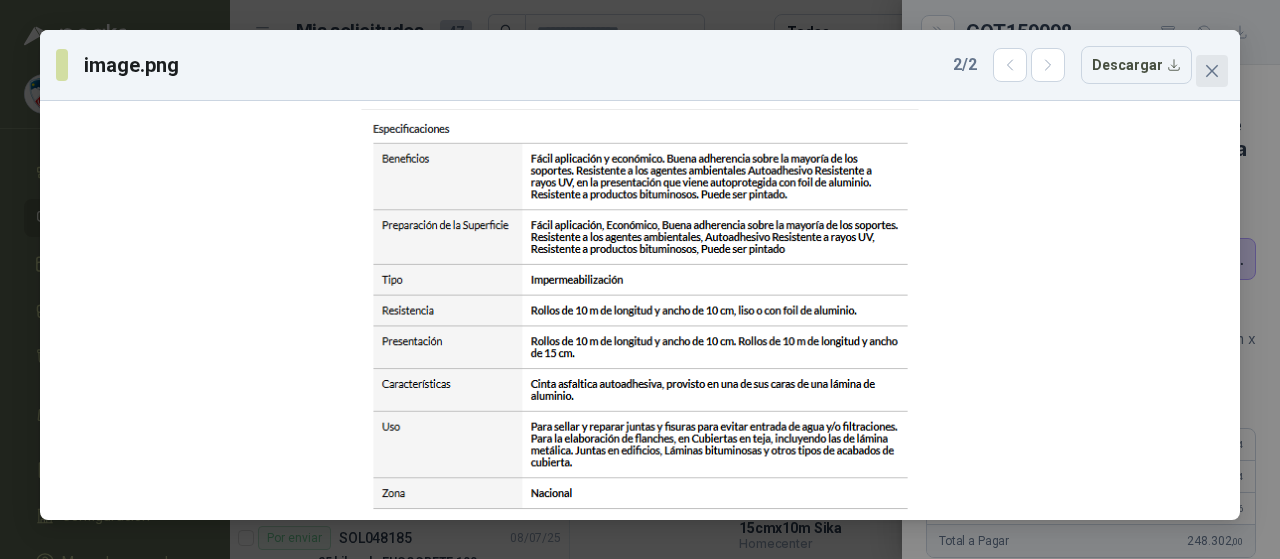 click 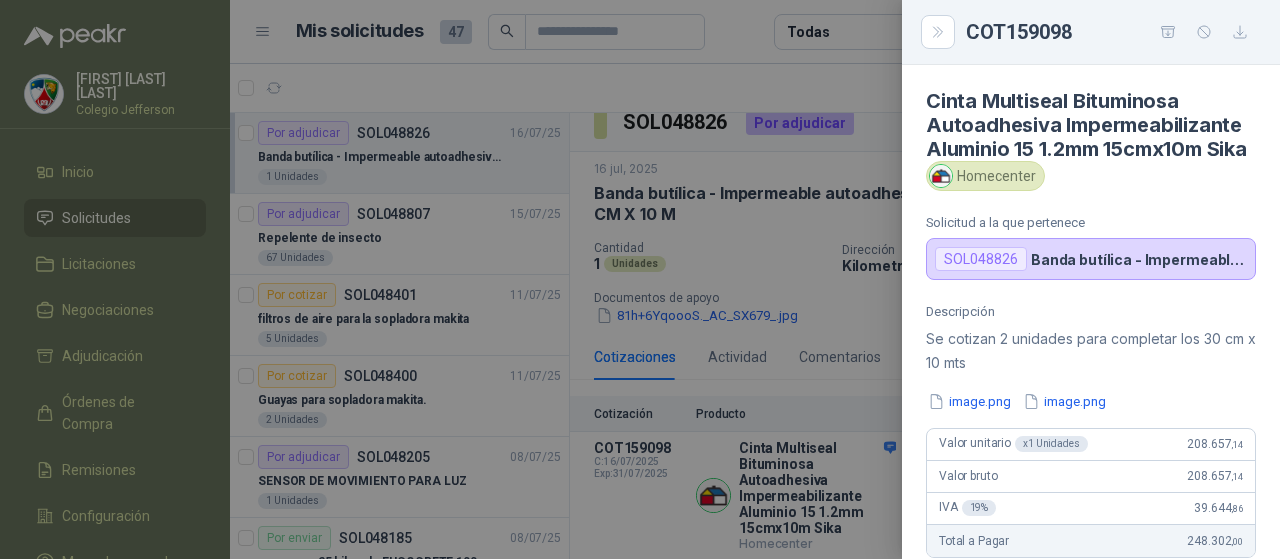 click at bounding box center (640, 279) 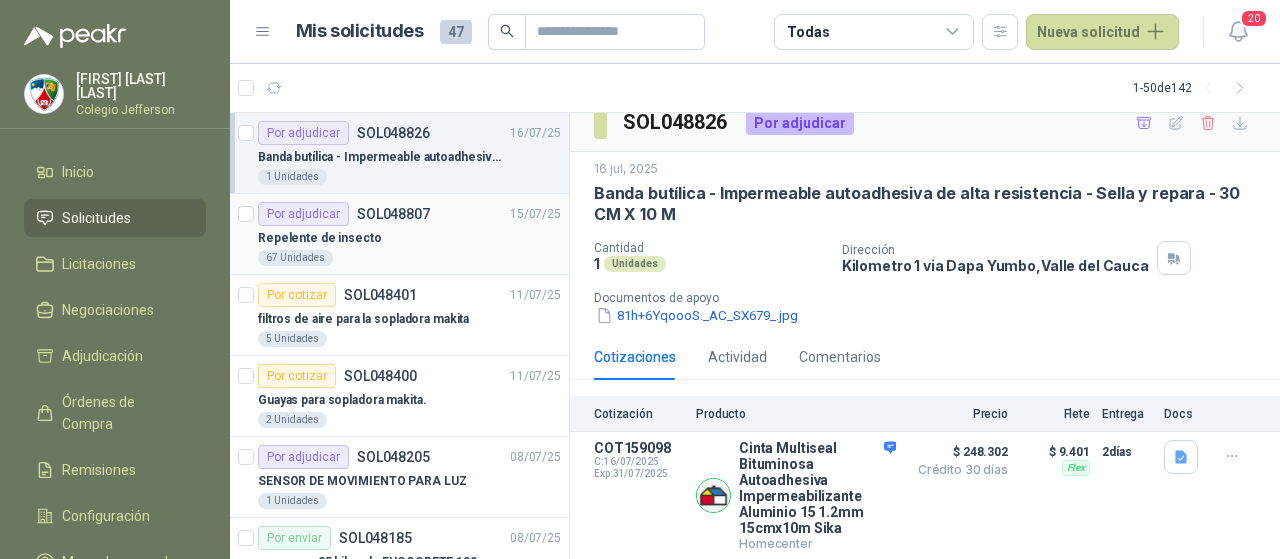 click on "Repelente de insecto" at bounding box center (320, 238) 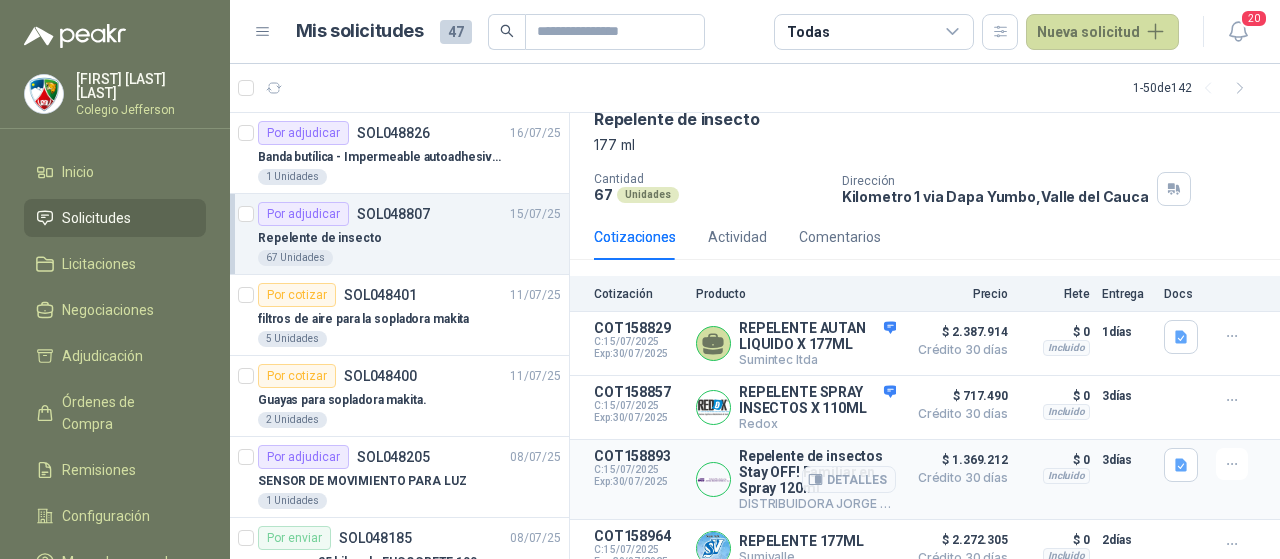 scroll, scrollTop: 200, scrollLeft: 0, axis: vertical 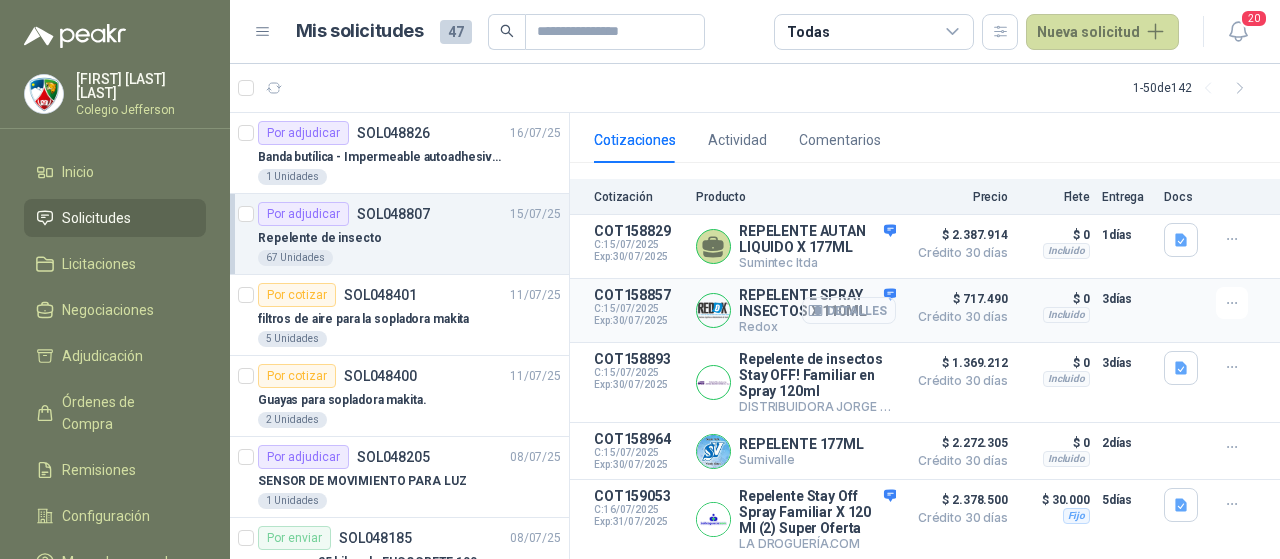 click on "Detalles" at bounding box center (849, 310) 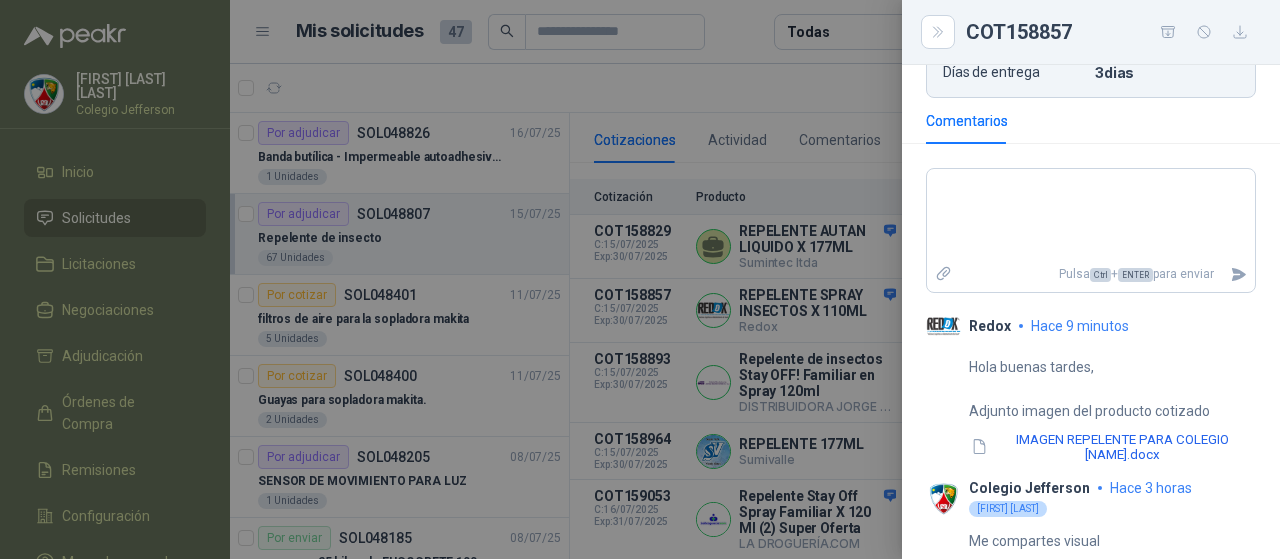 scroll, scrollTop: 646, scrollLeft: 0, axis: vertical 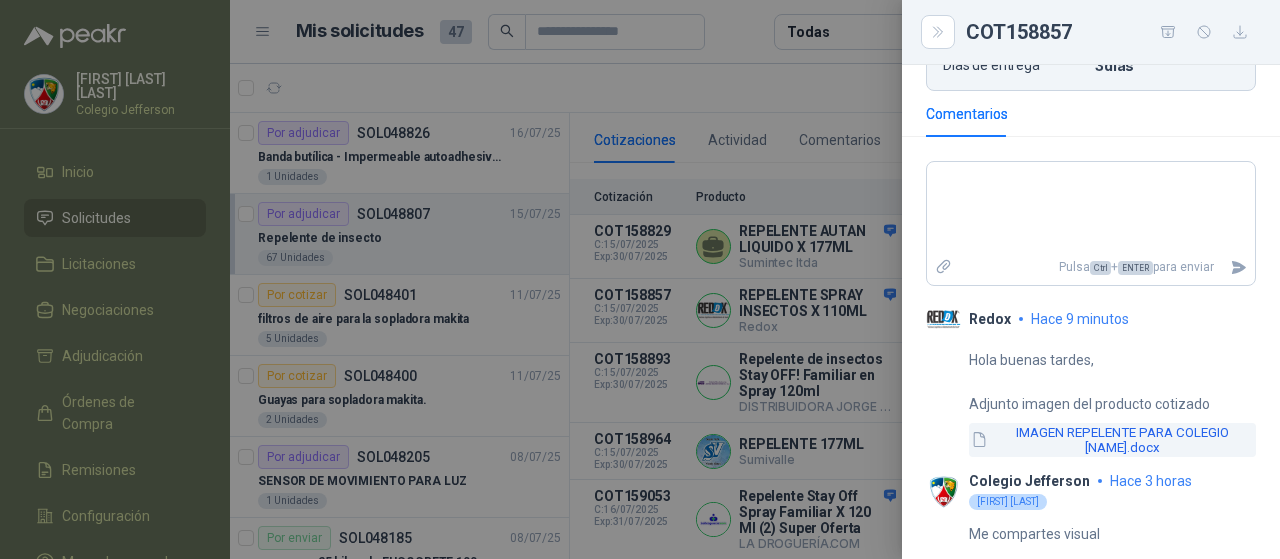 click on "IMAGEN REPELENTE PARA COLEGIO [NAME].docx" at bounding box center [1112, 440] 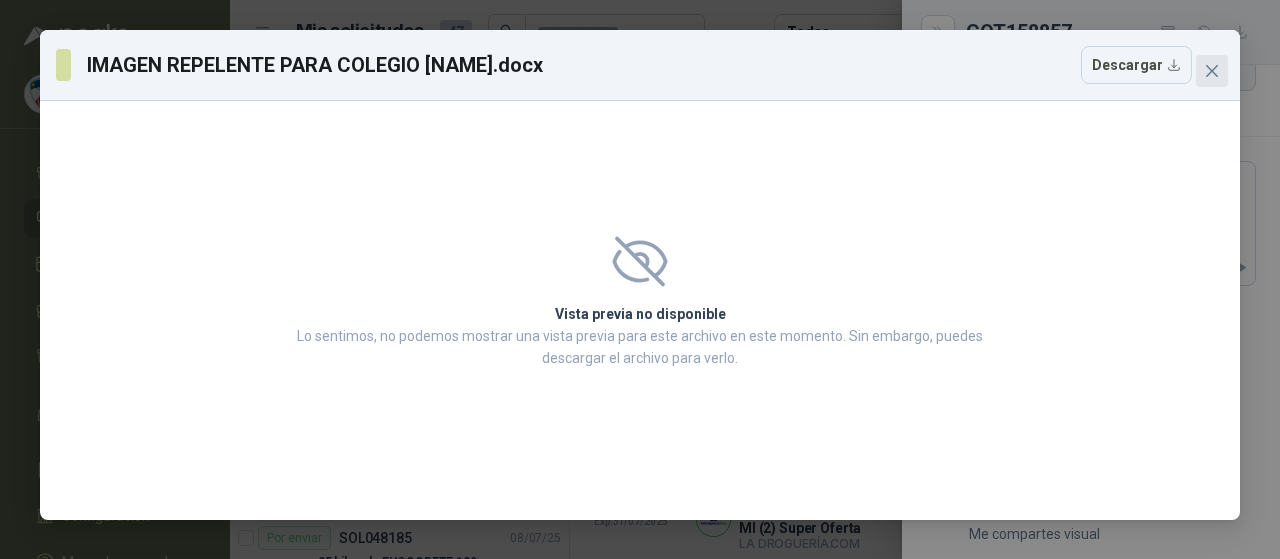 click at bounding box center (1212, 71) 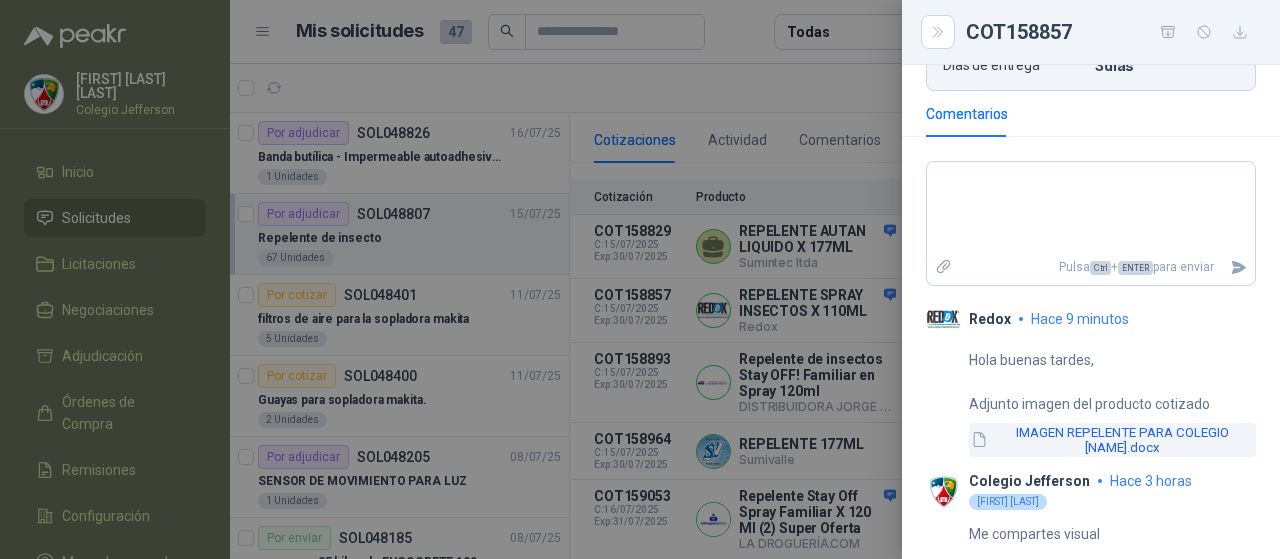click on "IMAGEN REPELENTE PARA COLEGIO [NAME].docx" at bounding box center [1112, 440] 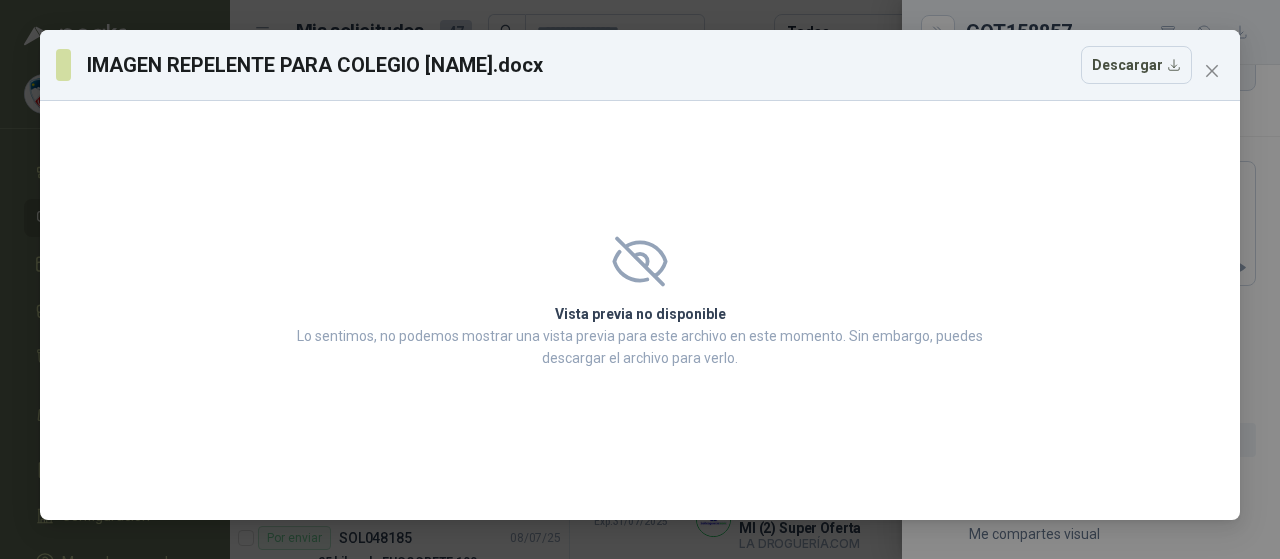click on "Vista previa no disponible Lo sentimos, no podemos mostrar una vista previa para este archivo en este momento. Sin embargo, puedes descargar el archivo para verlo." at bounding box center [640, 310] 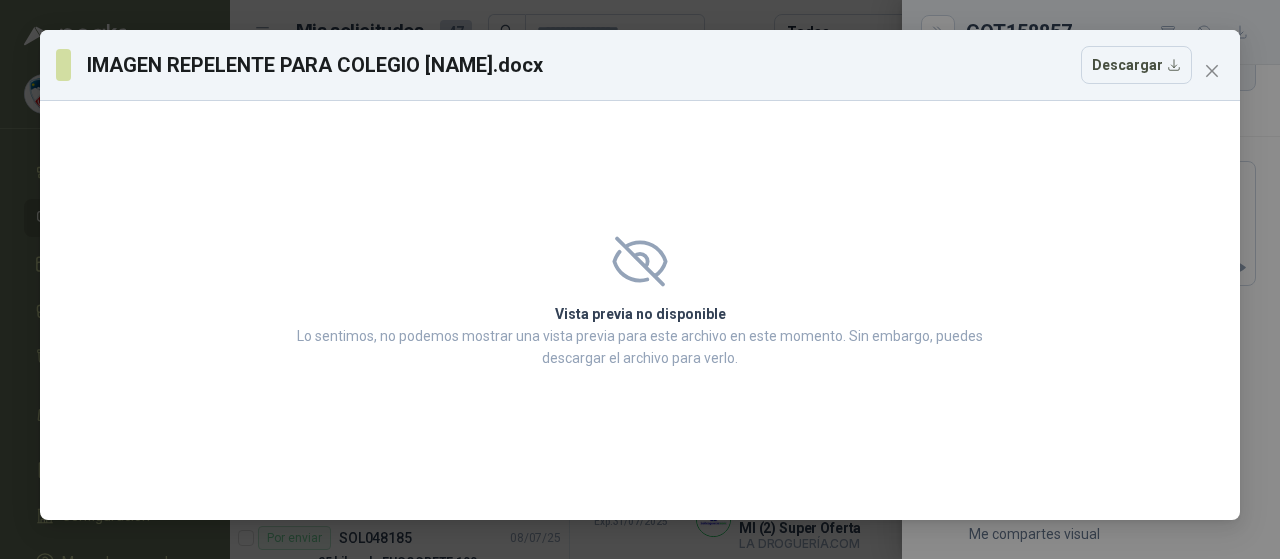 click at bounding box center [640, 261] 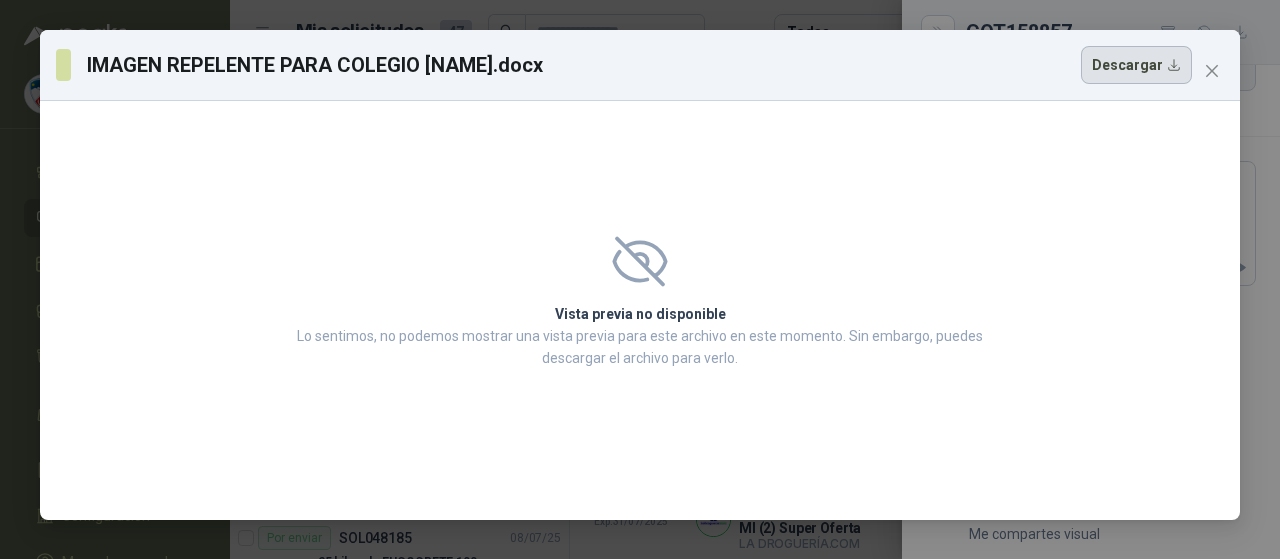 click on "Descargar" at bounding box center [1136, 65] 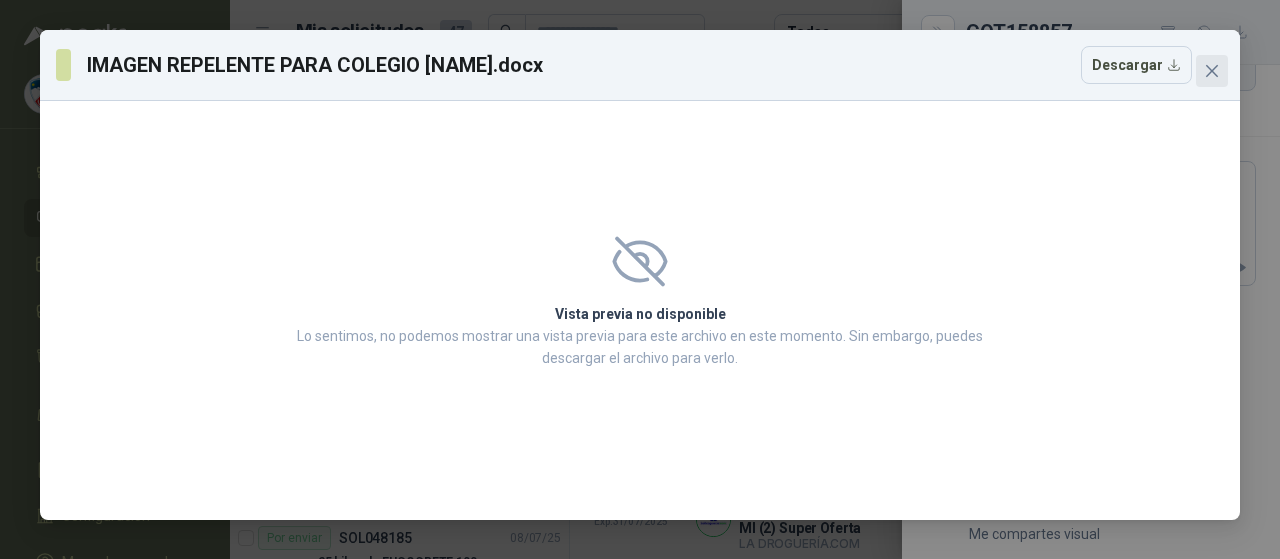 click 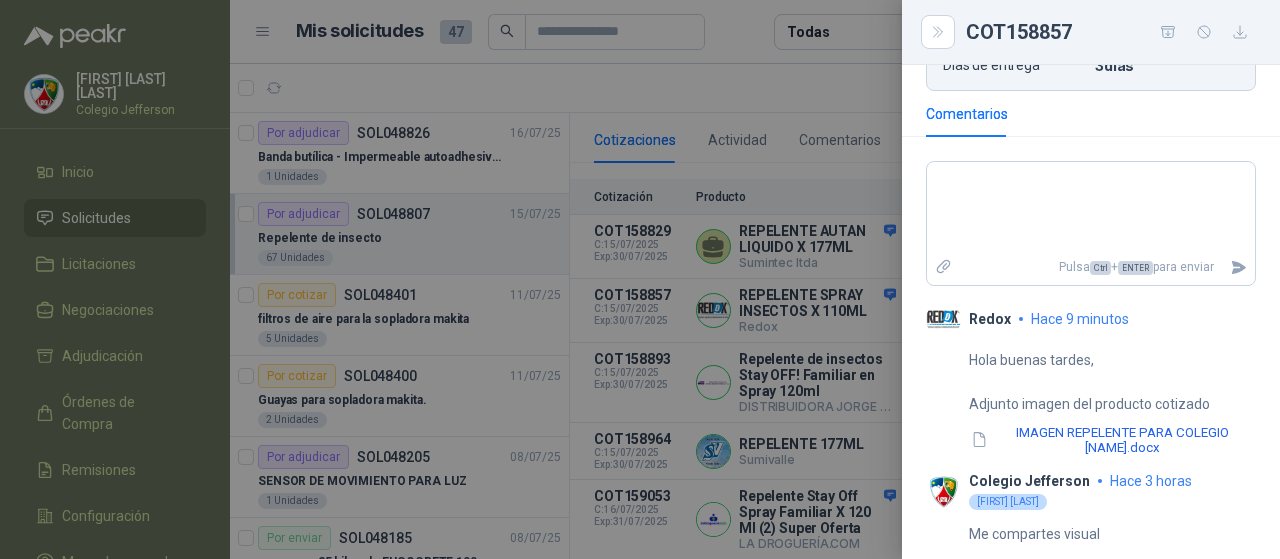 click at bounding box center [640, 279] 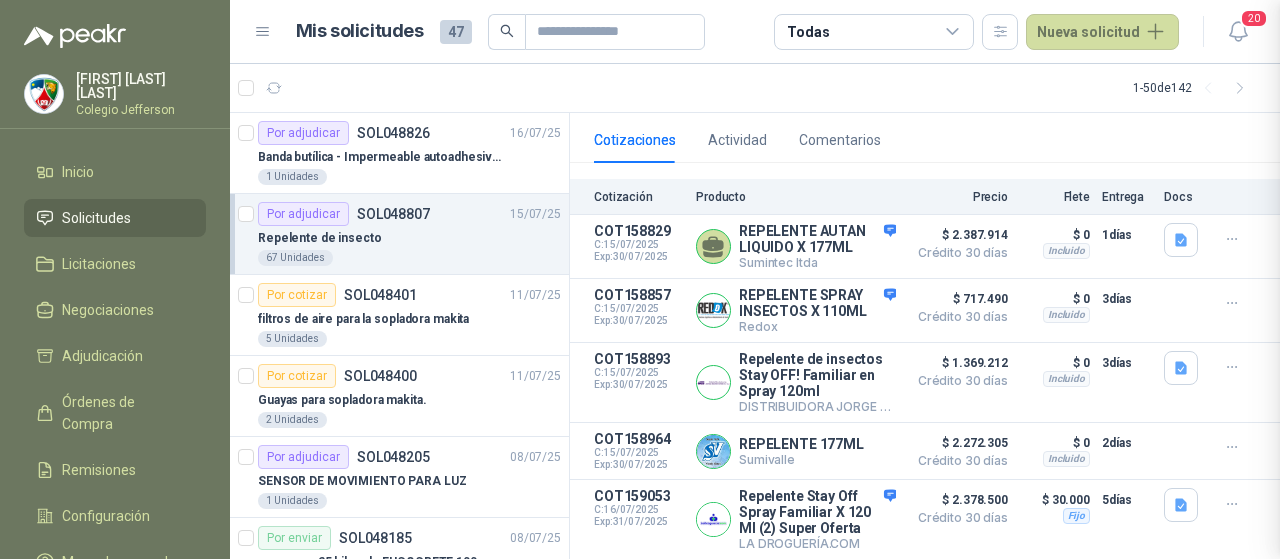 type 